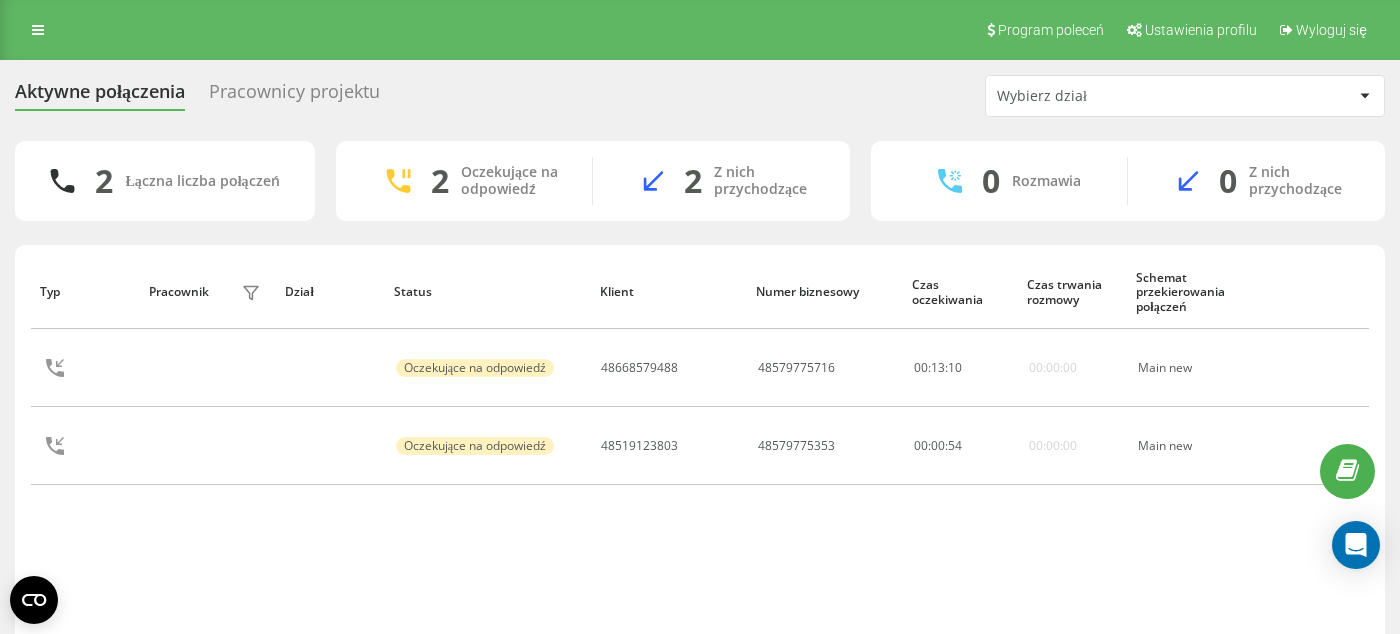 scroll, scrollTop: 0, scrollLeft: 0, axis: both 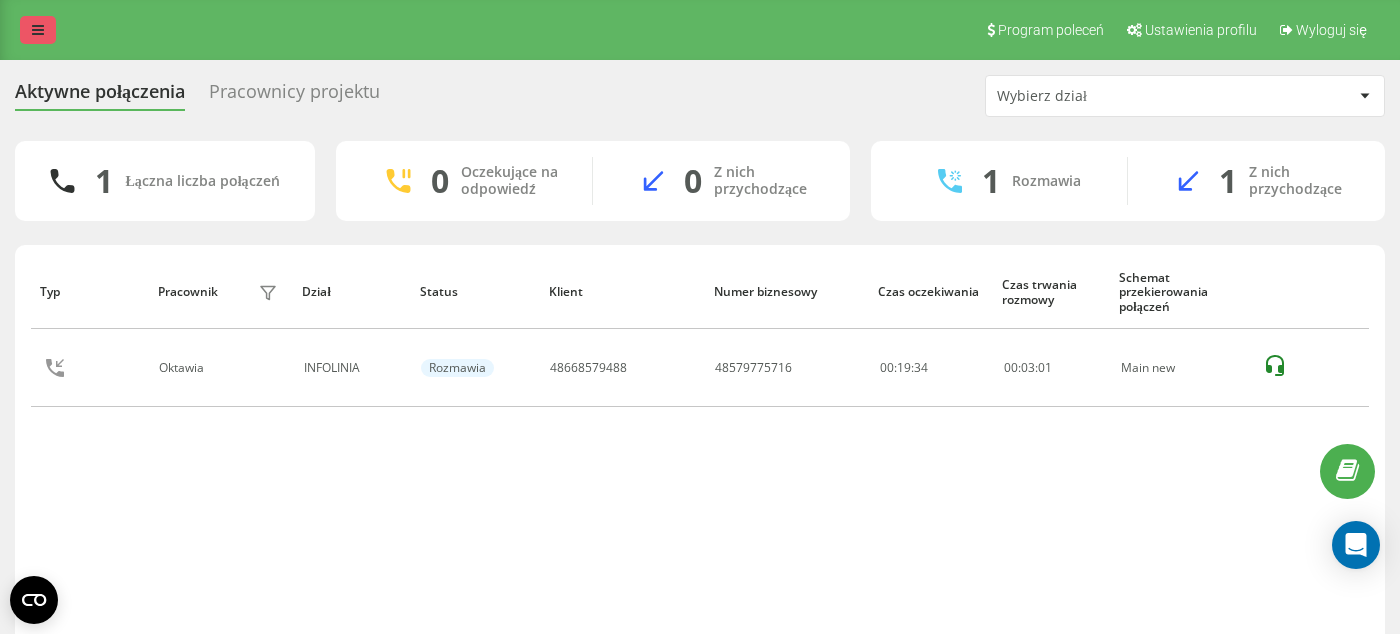 click at bounding box center (38, 30) 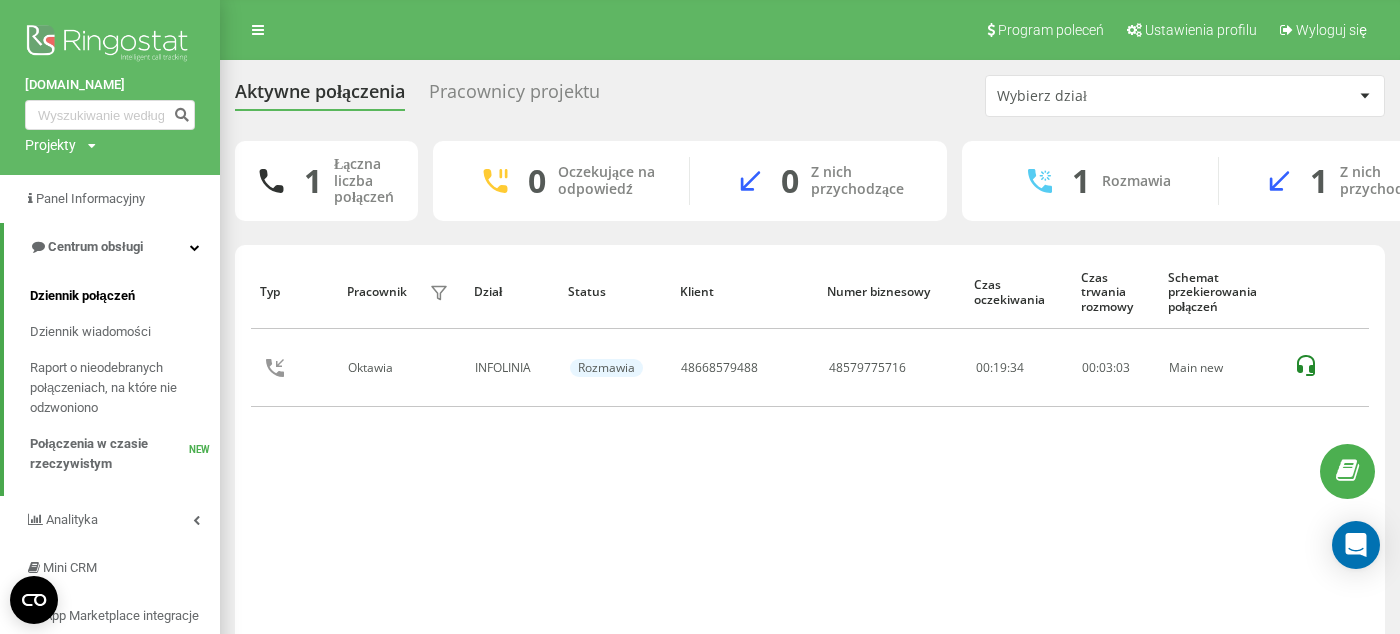 click on "Dziennik połączeń" at bounding box center (82, 296) 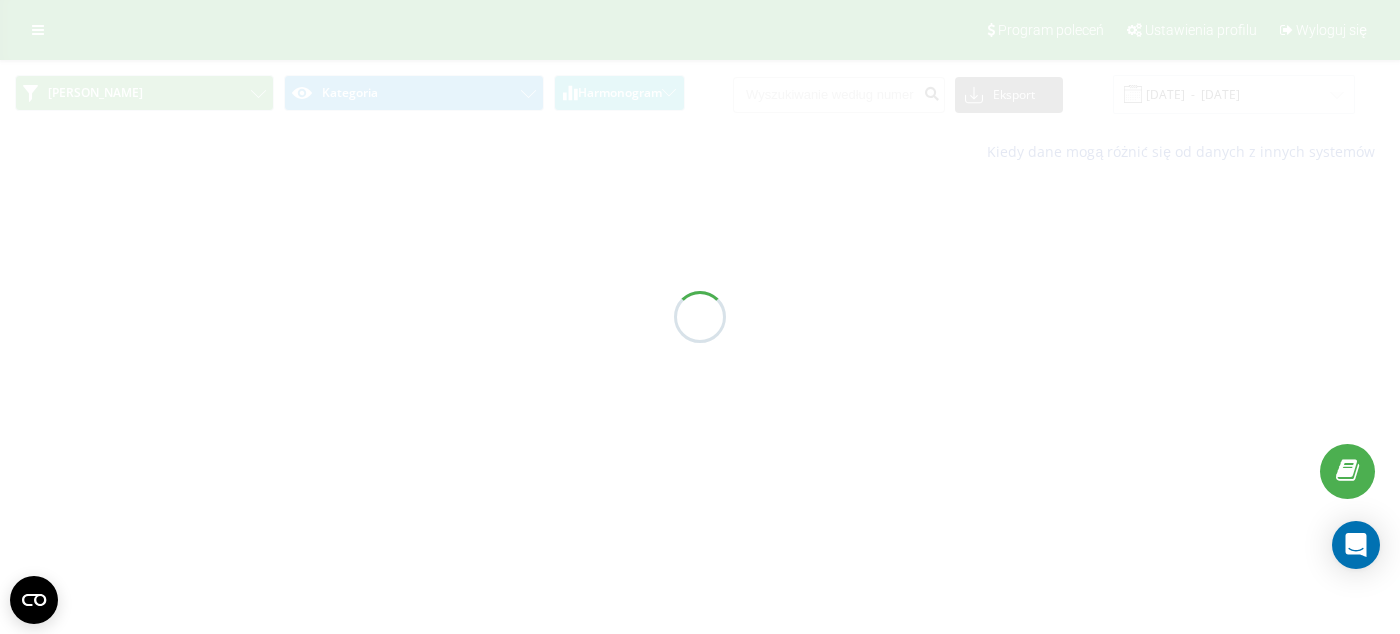 scroll, scrollTop: 0, scrollLeft: 0, axis: both 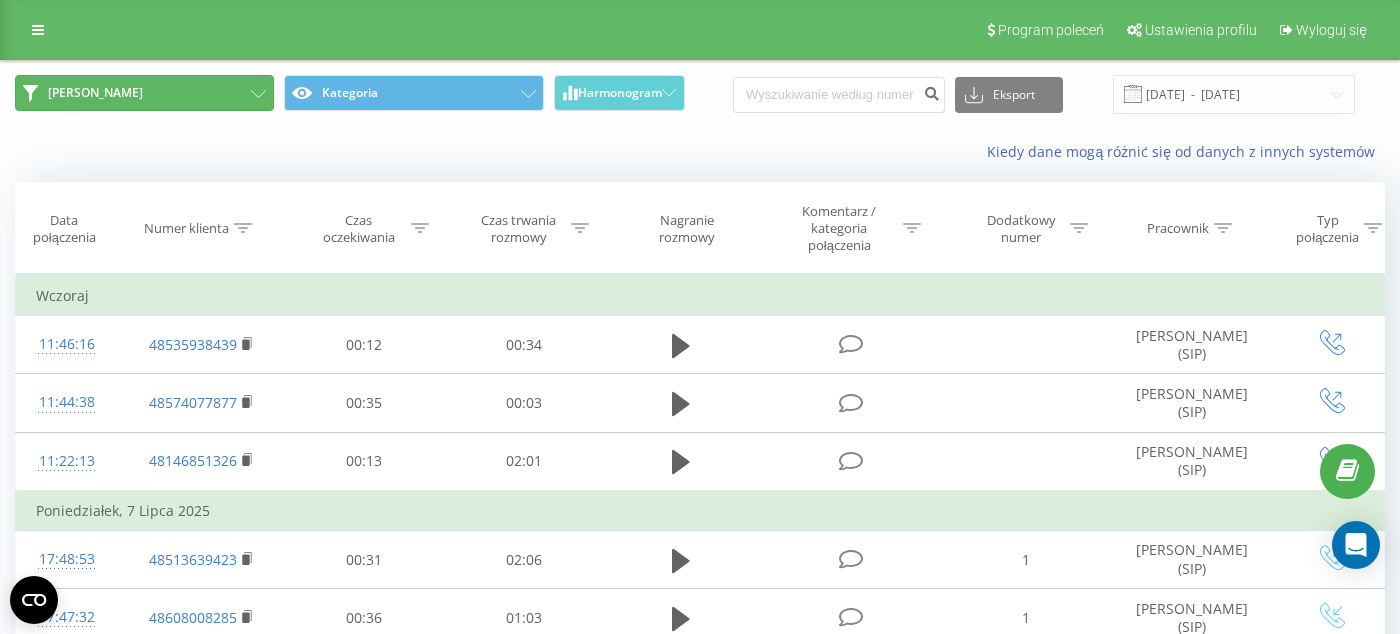 click 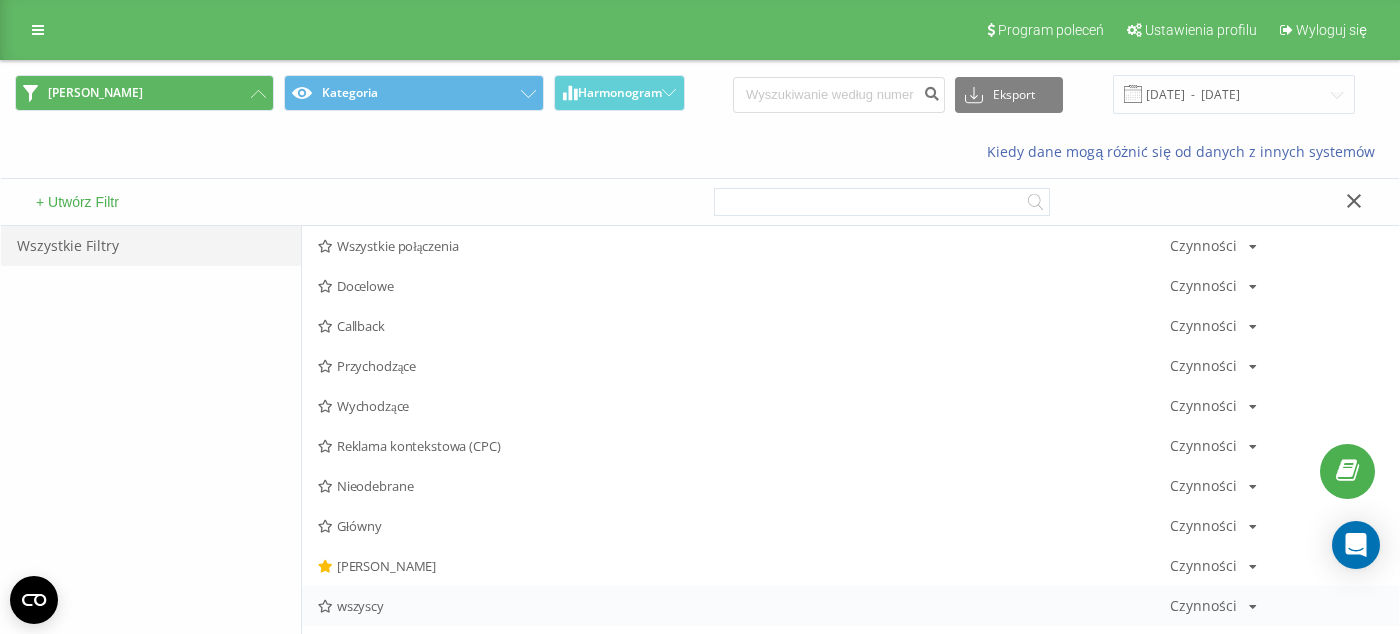 click on "wszyscy" at bounding box center [744, 606] 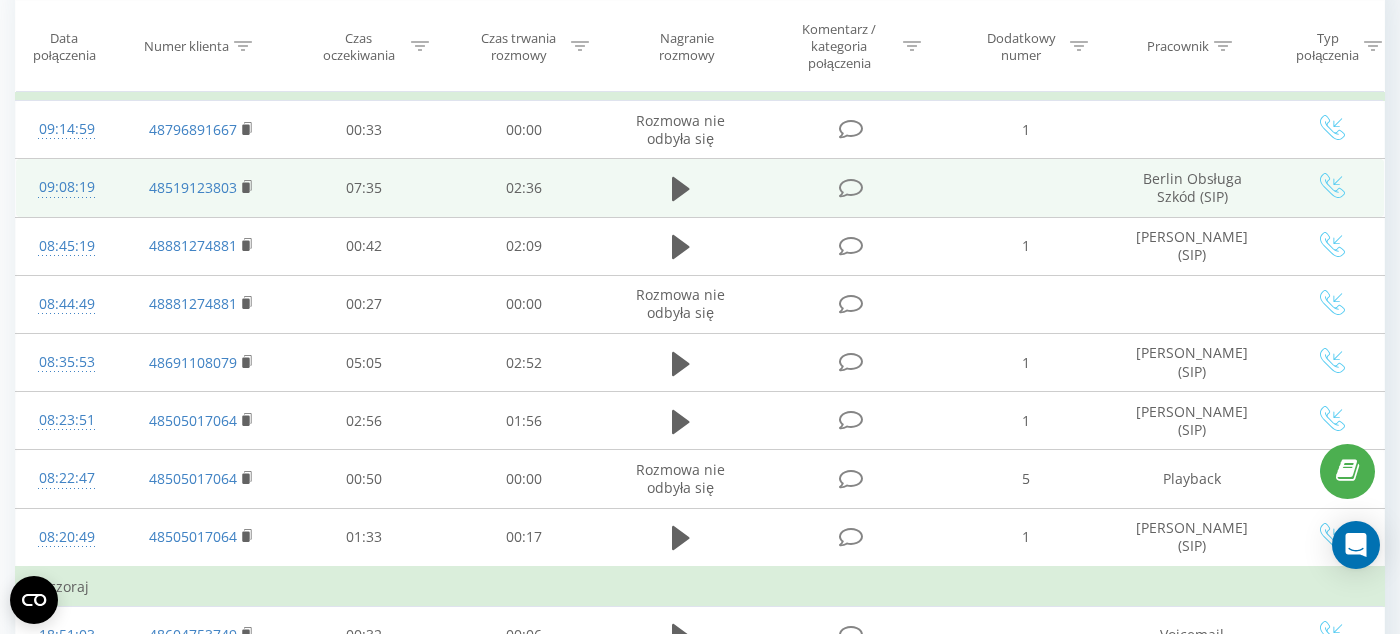 scroll, scrollTop: 221, scrollLeft: 0, axis: vertical 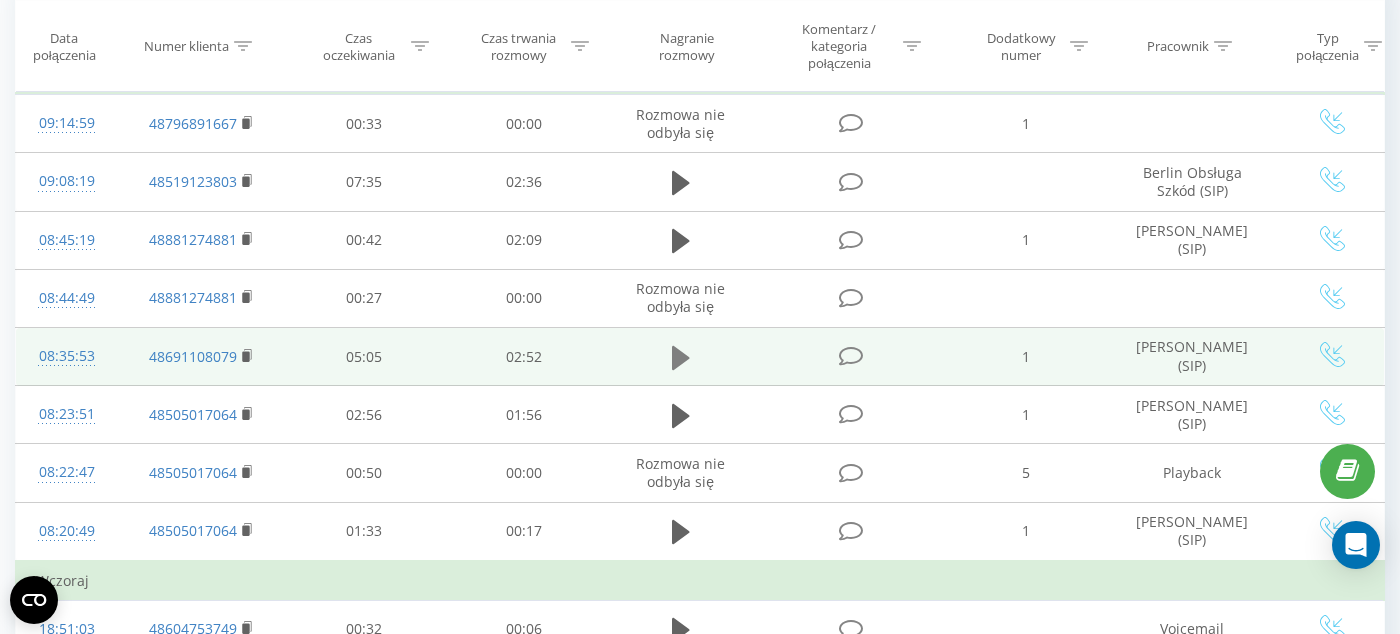click 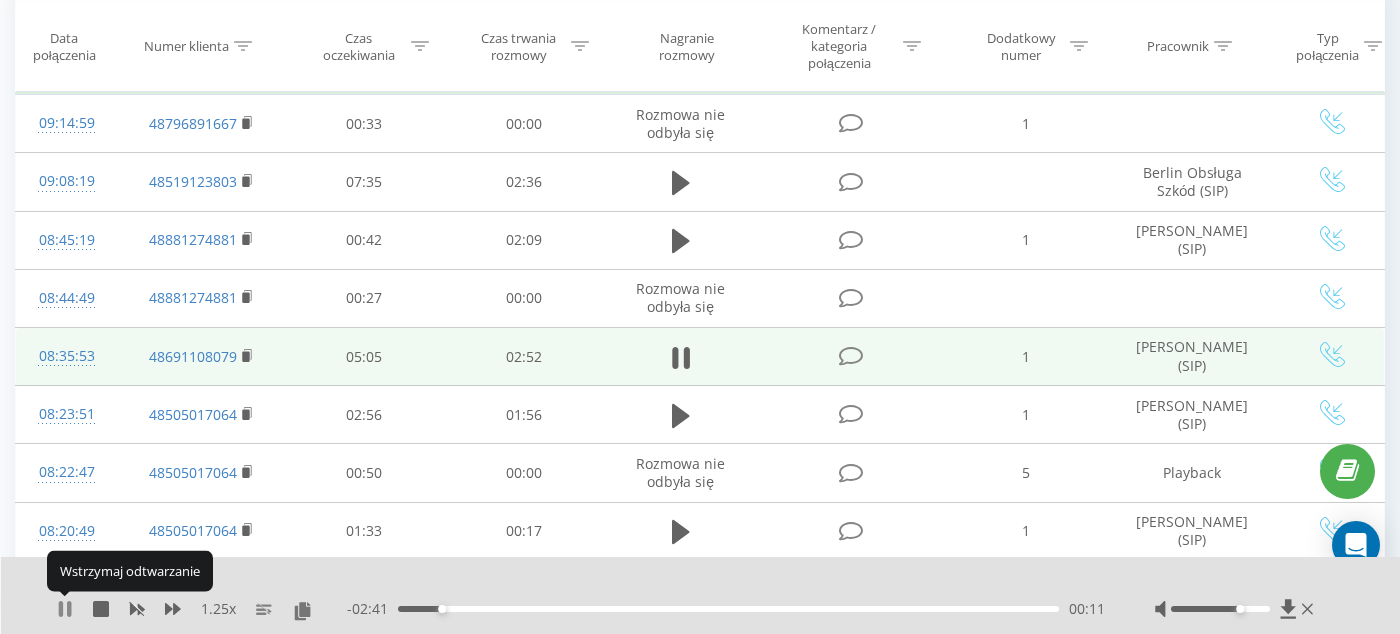 click 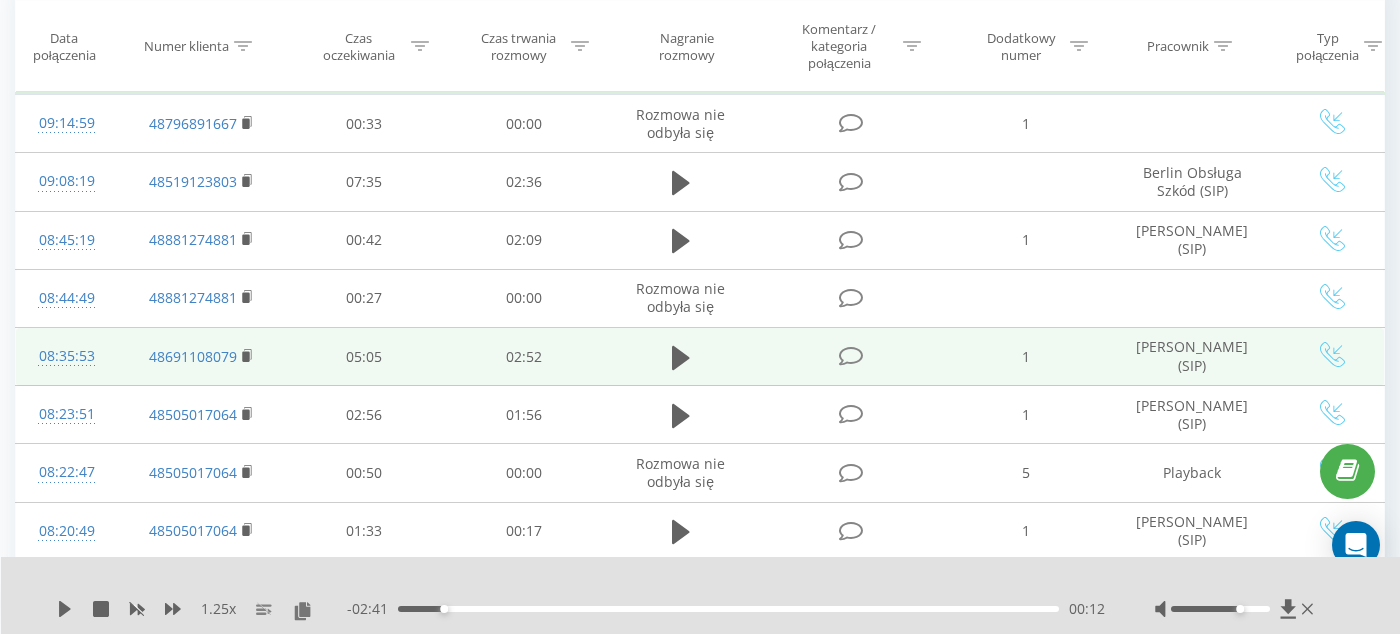 click on "00:12" at bounding box center [728, 609] 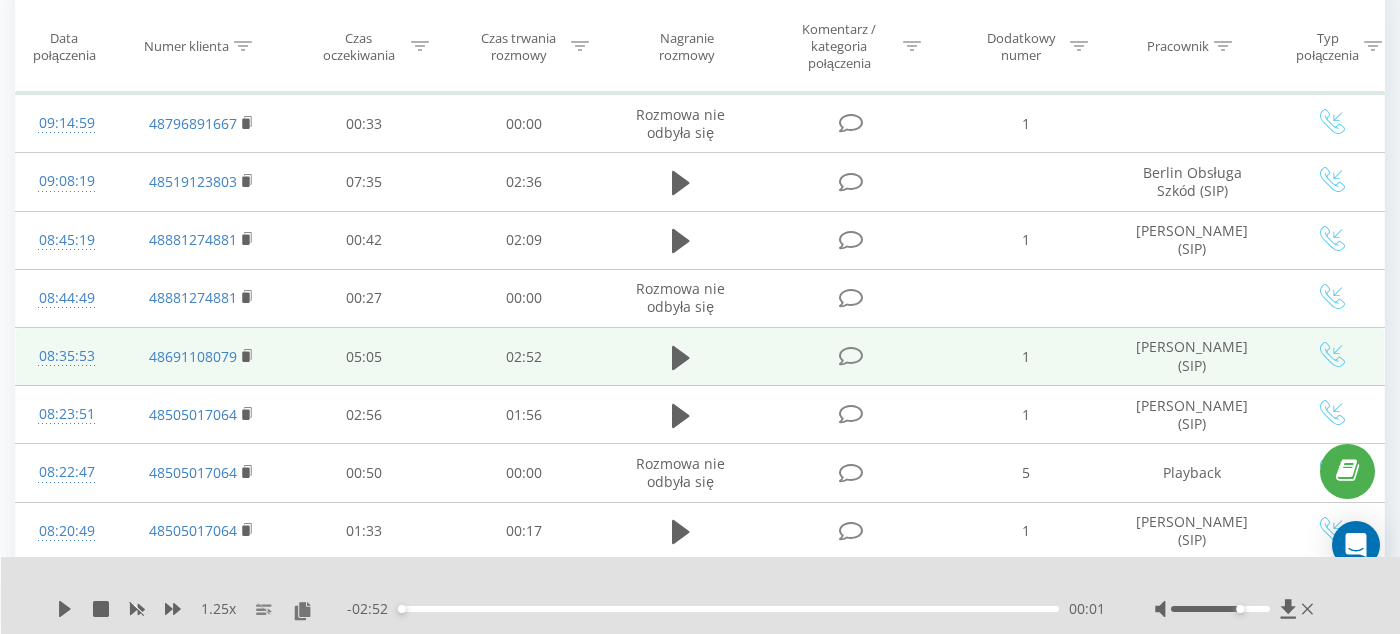 click on "1.25 x  - 02:52 00:01   00:01" at bounding box center [701, 595] 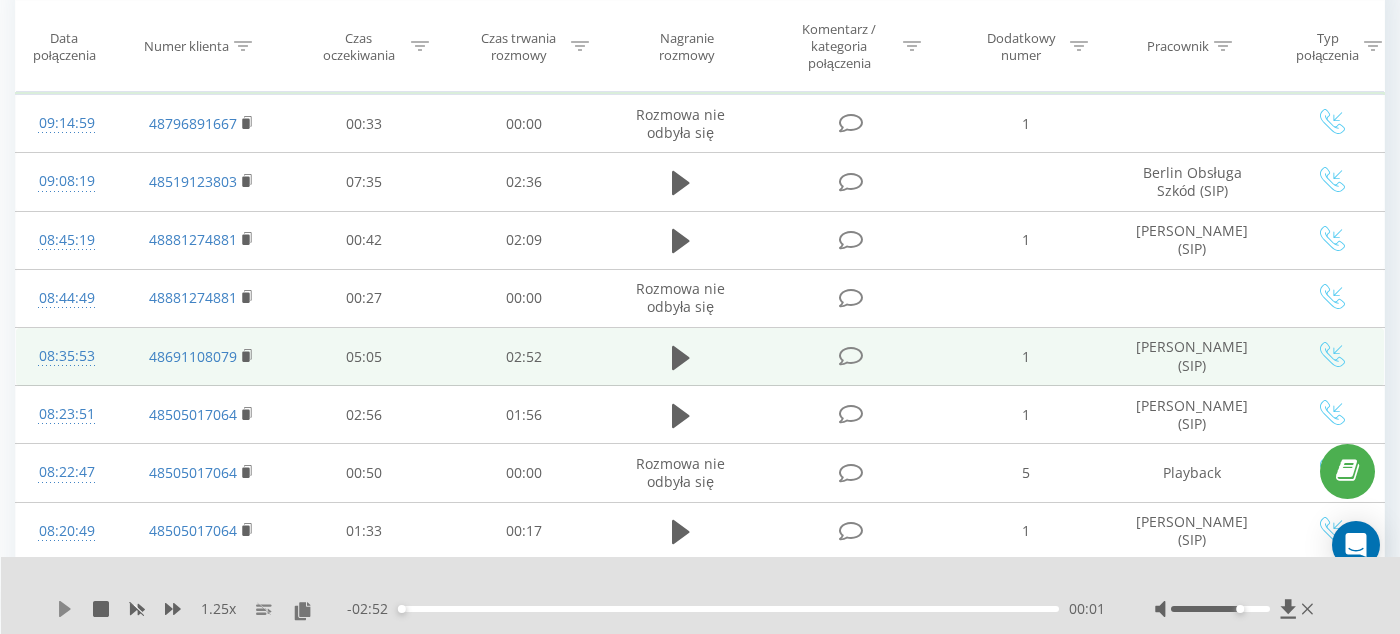 click 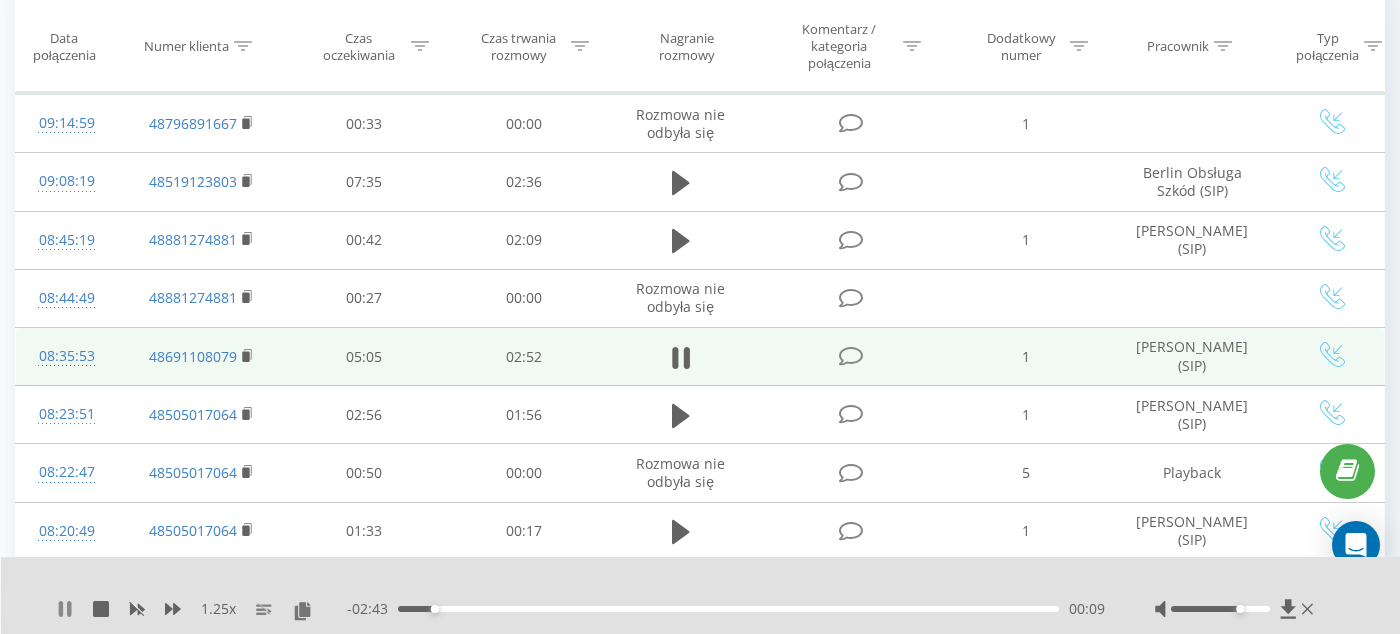 click 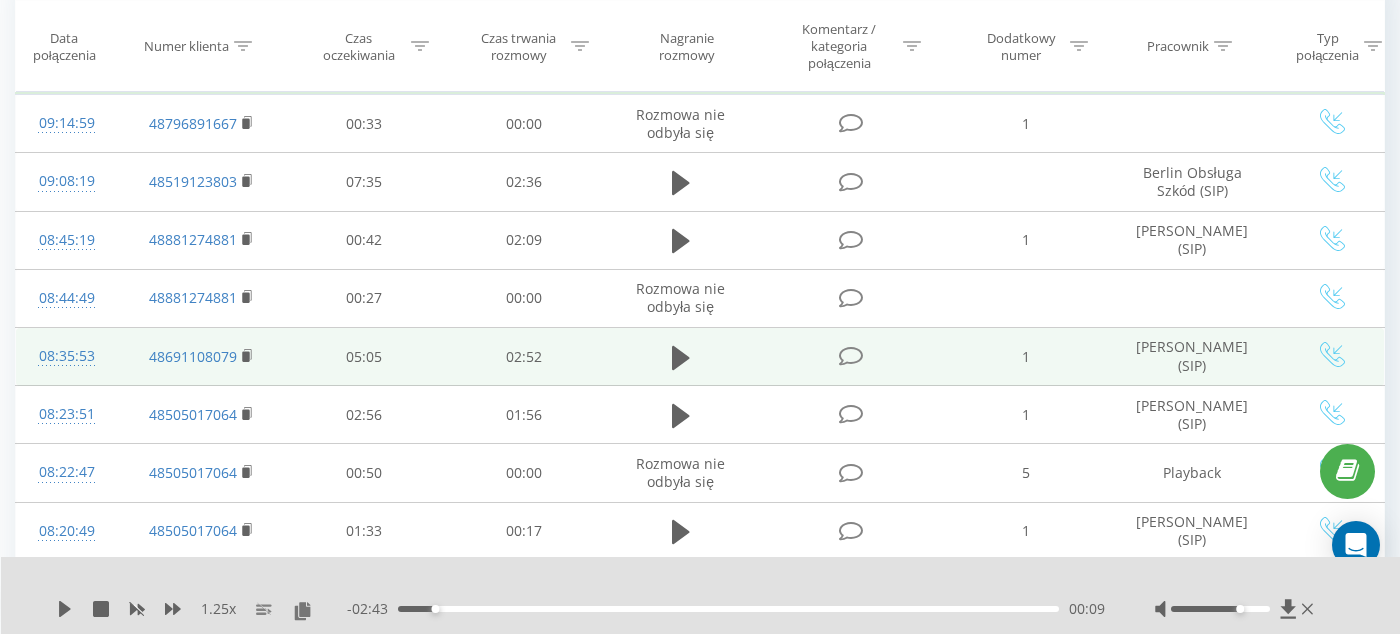 click 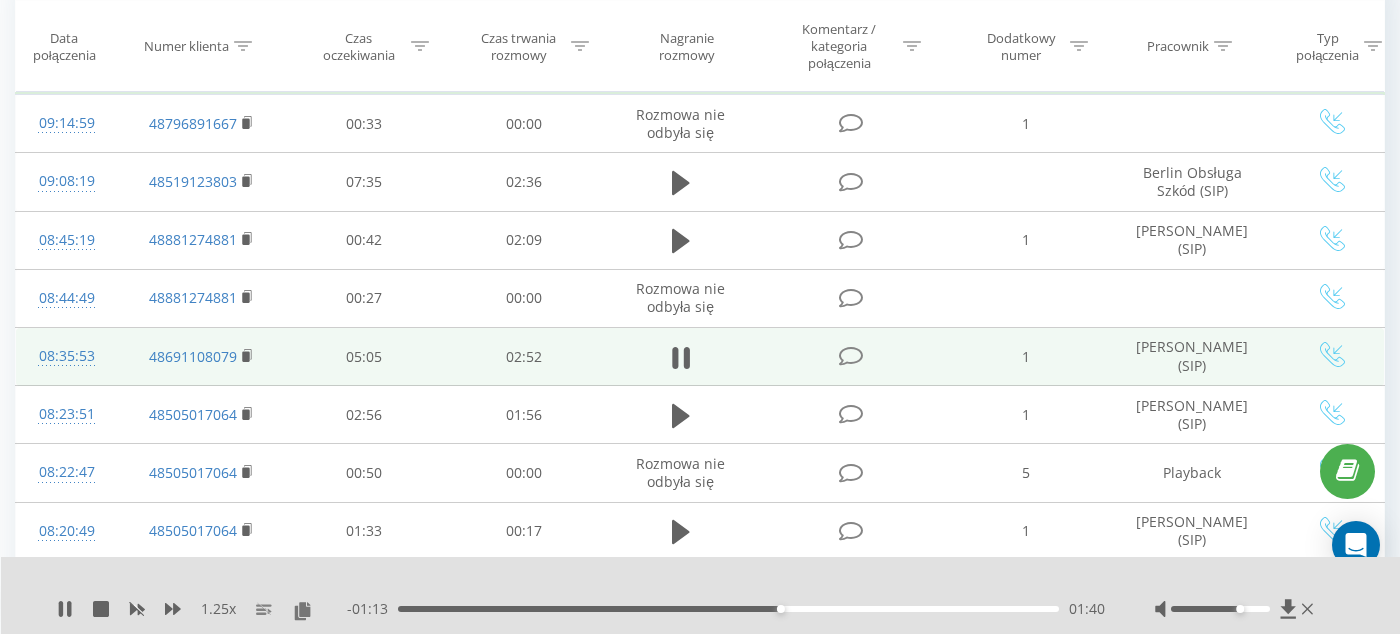click 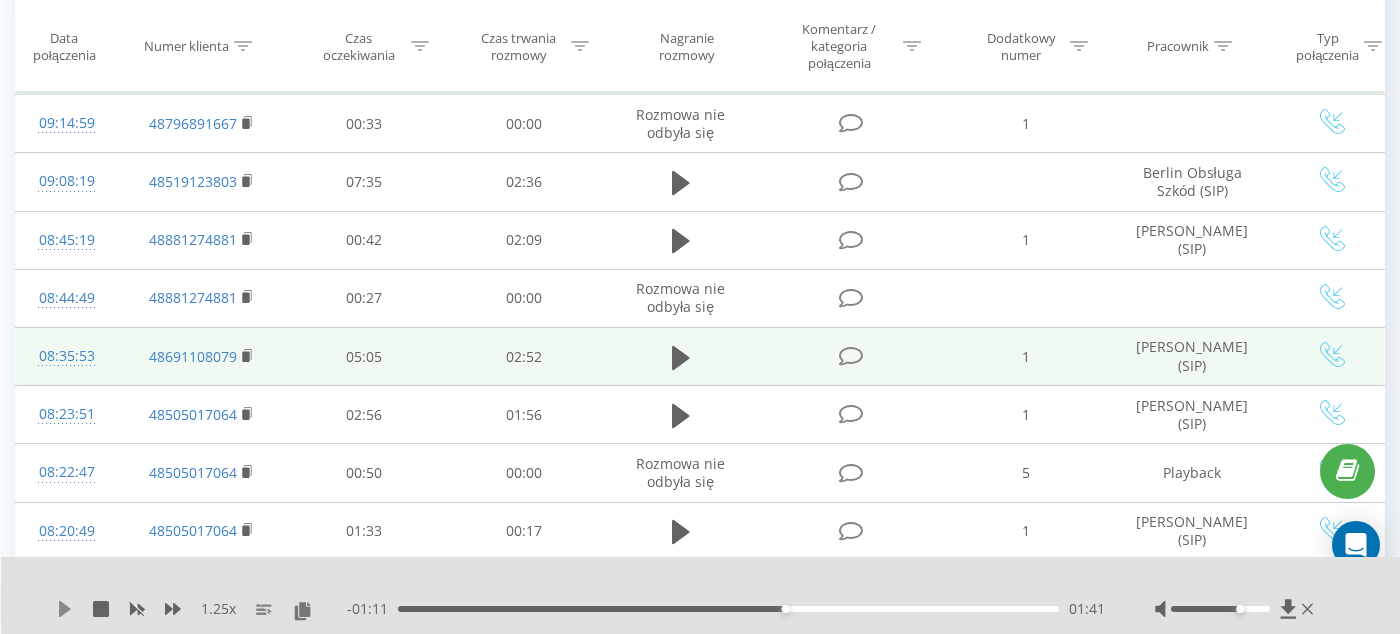 click 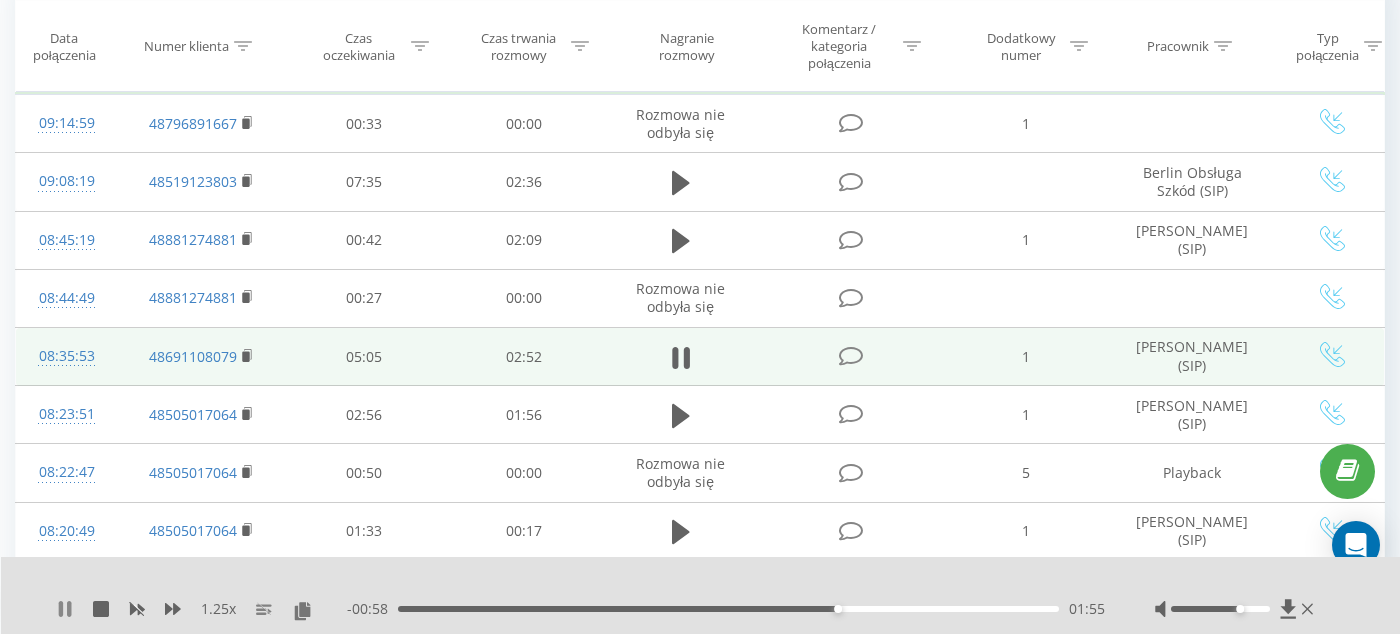click 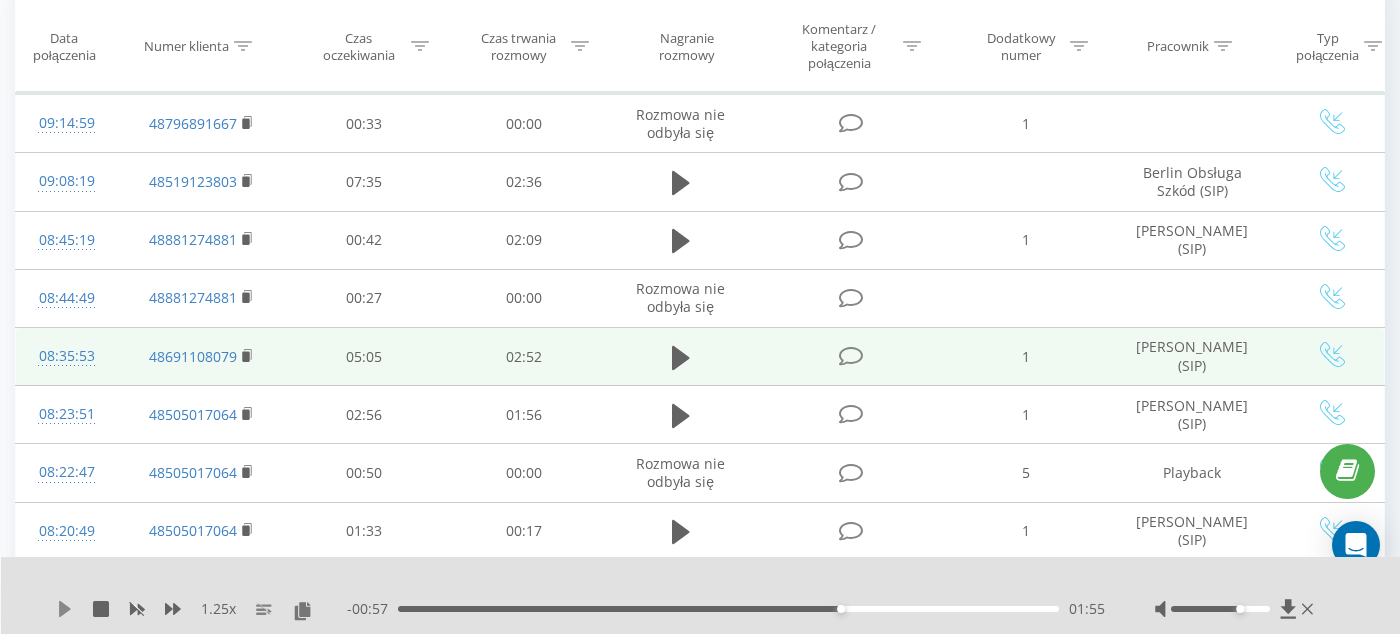 click 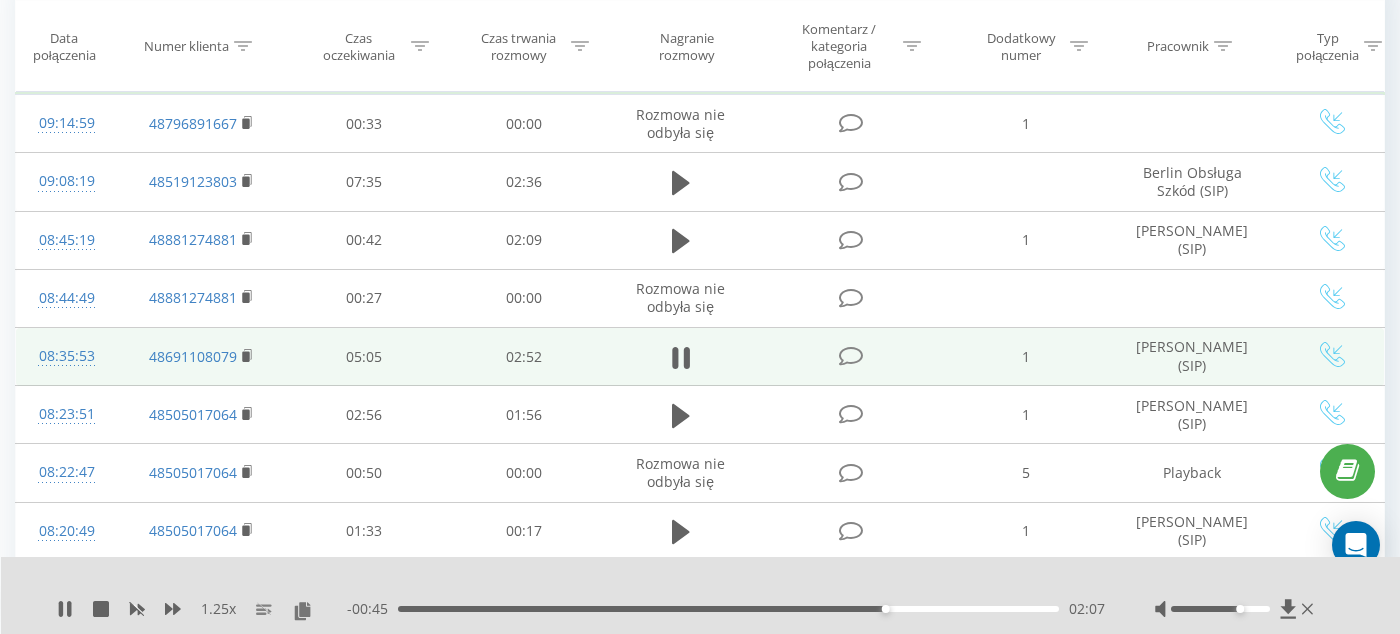 click 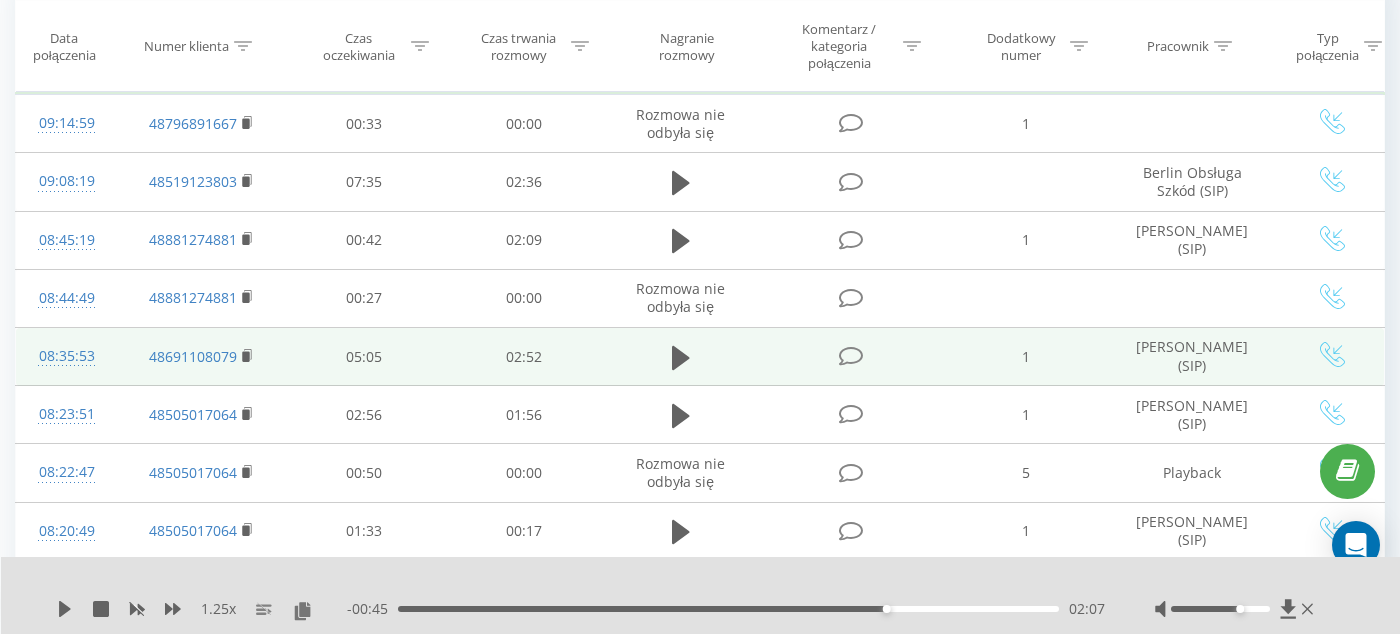 click 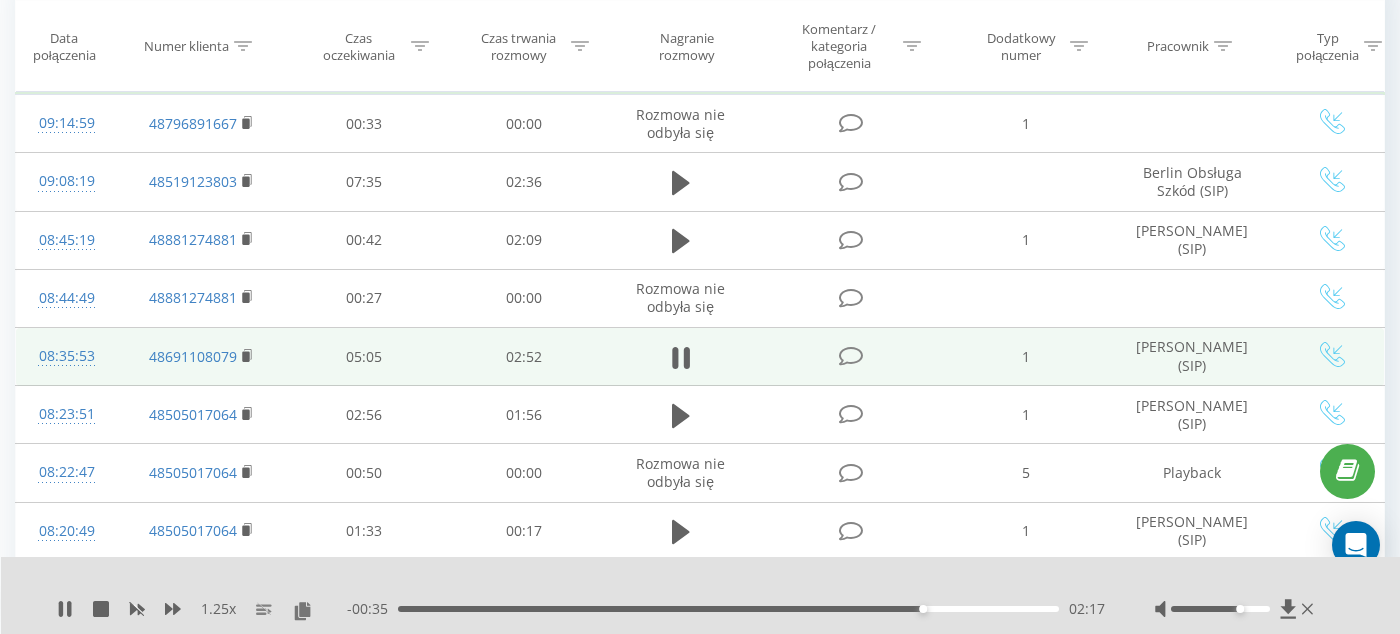 click 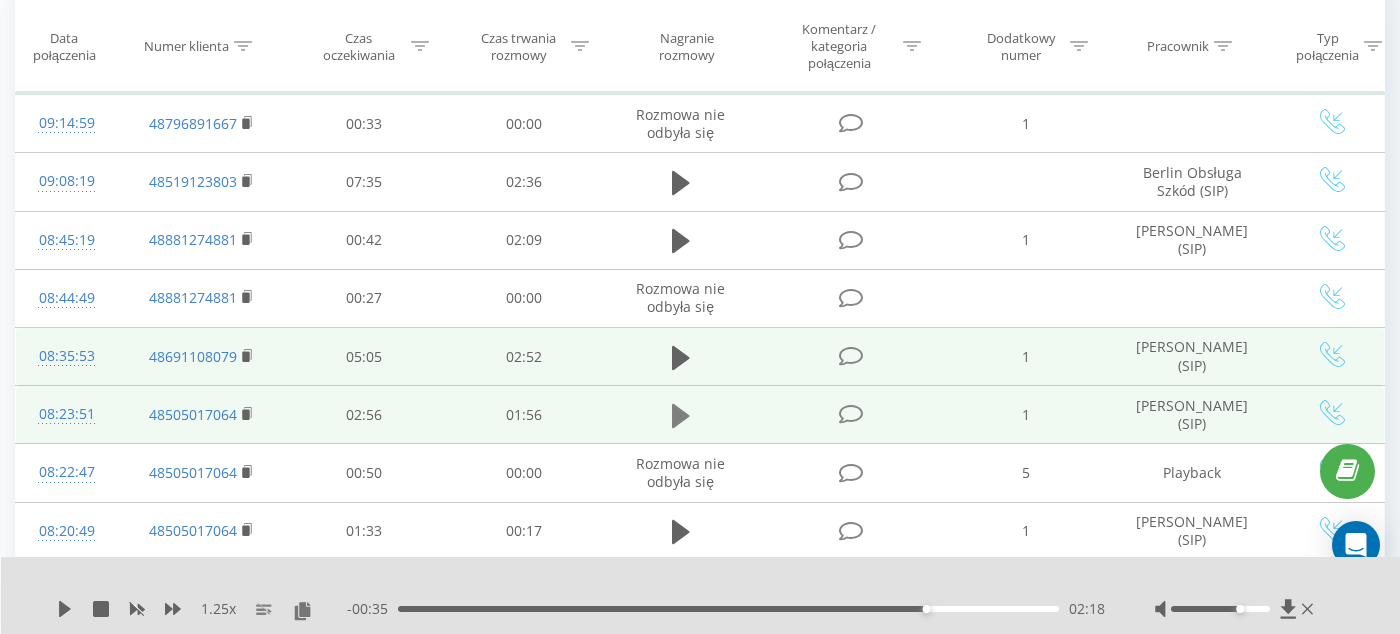 click 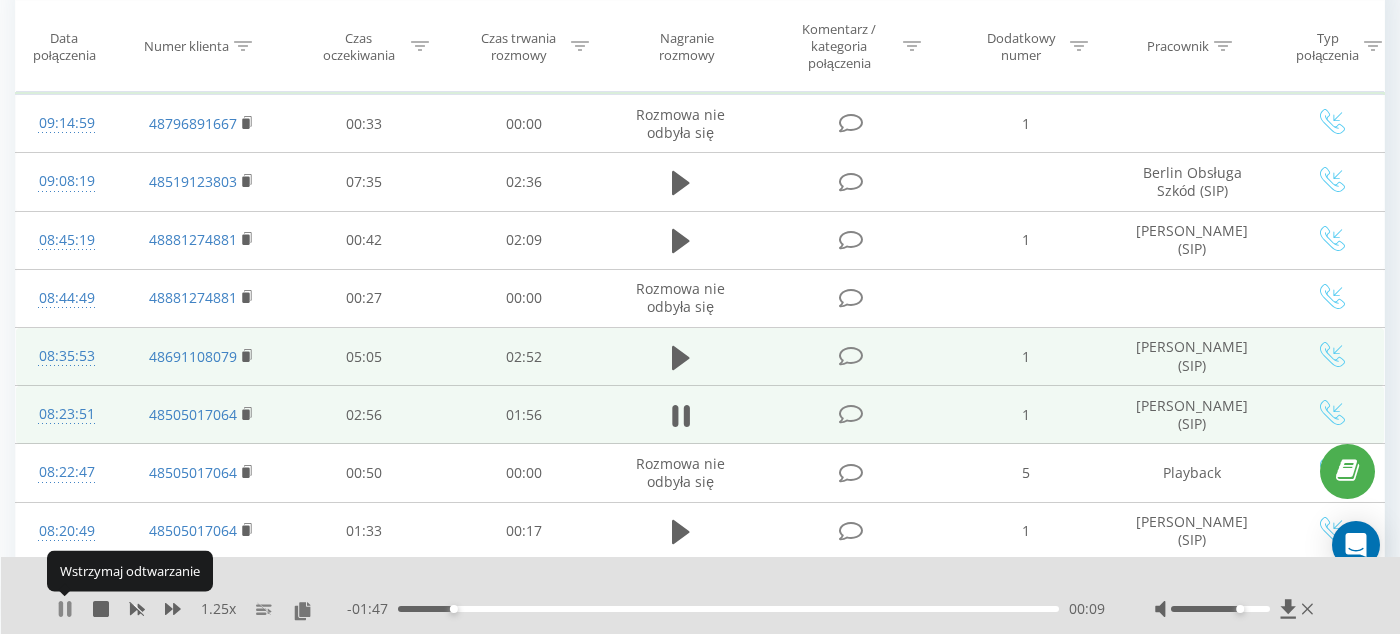 click 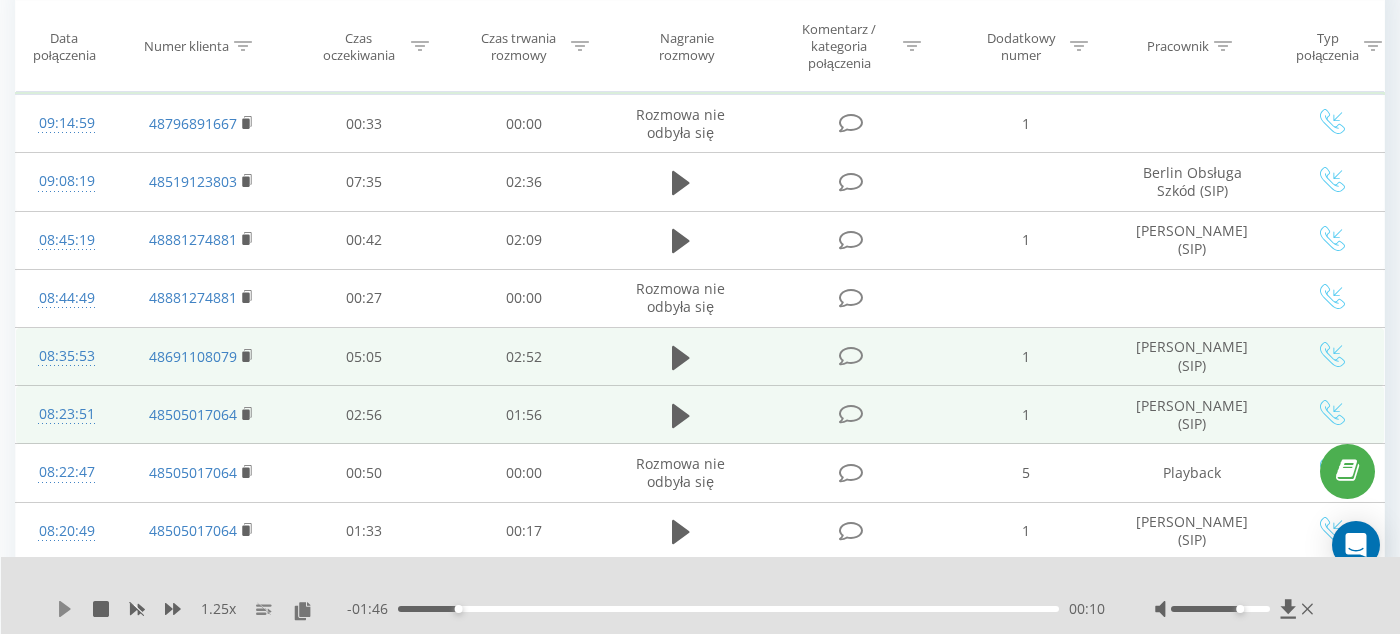 click 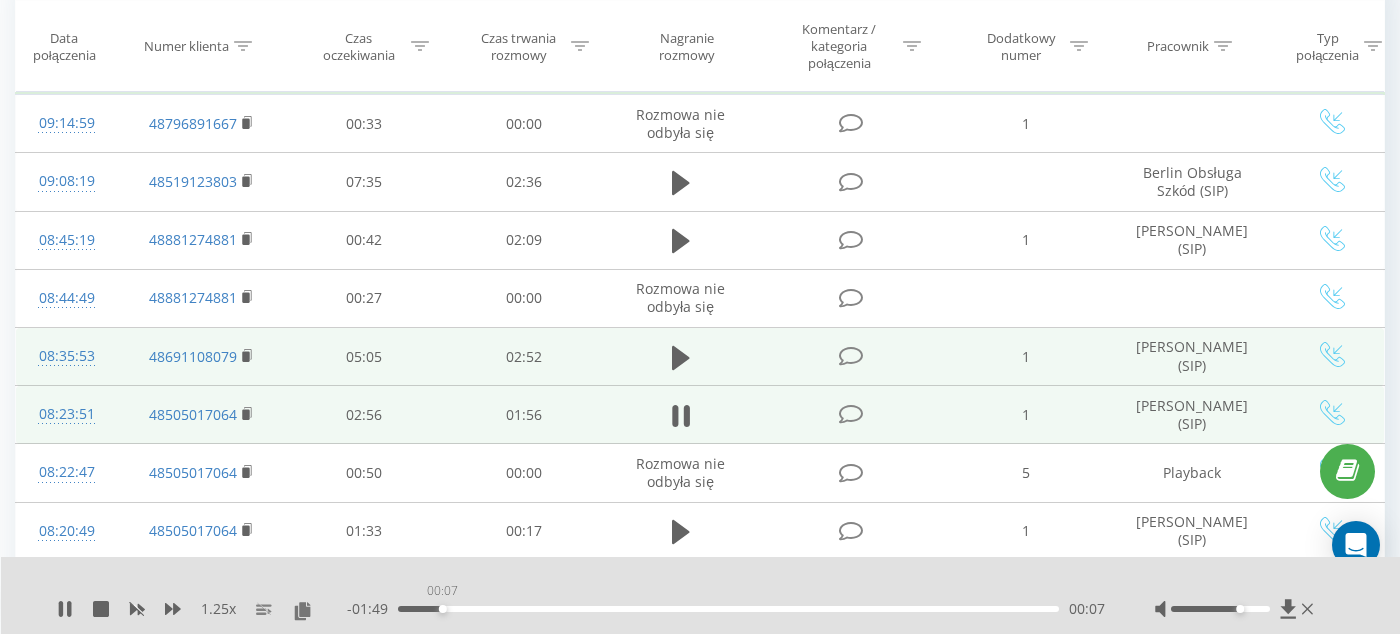 click on "00:07" at bounding box center (728, 609) 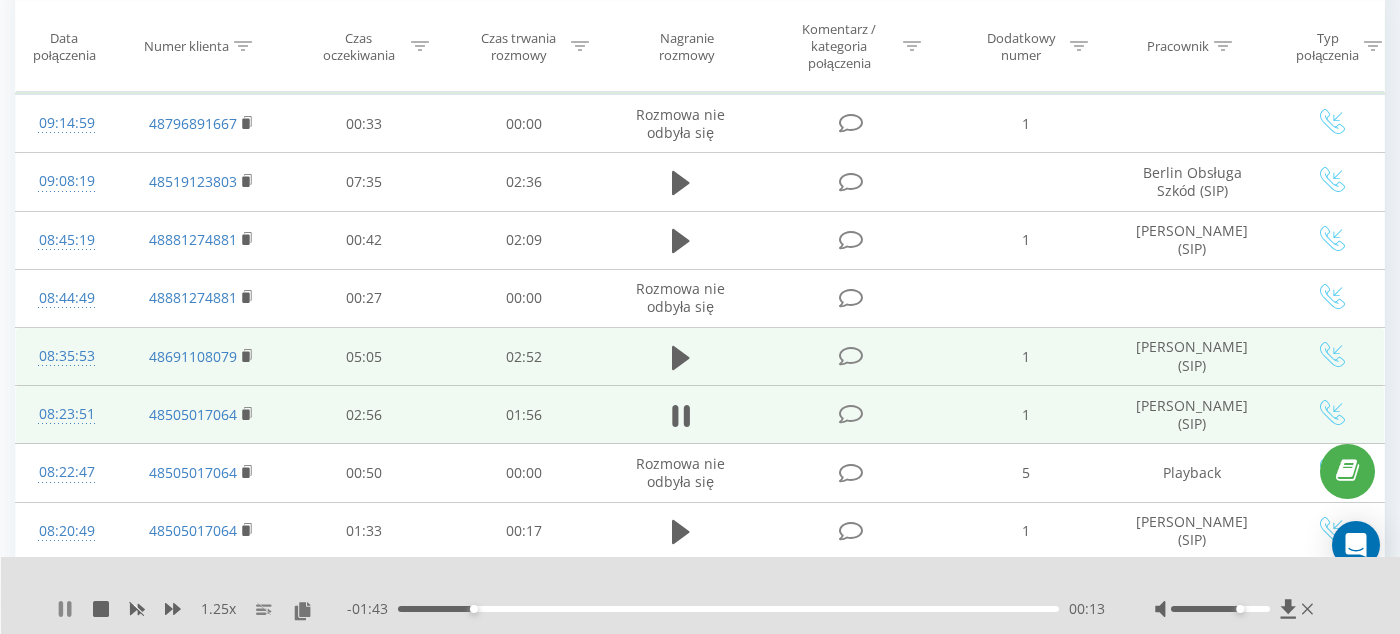click 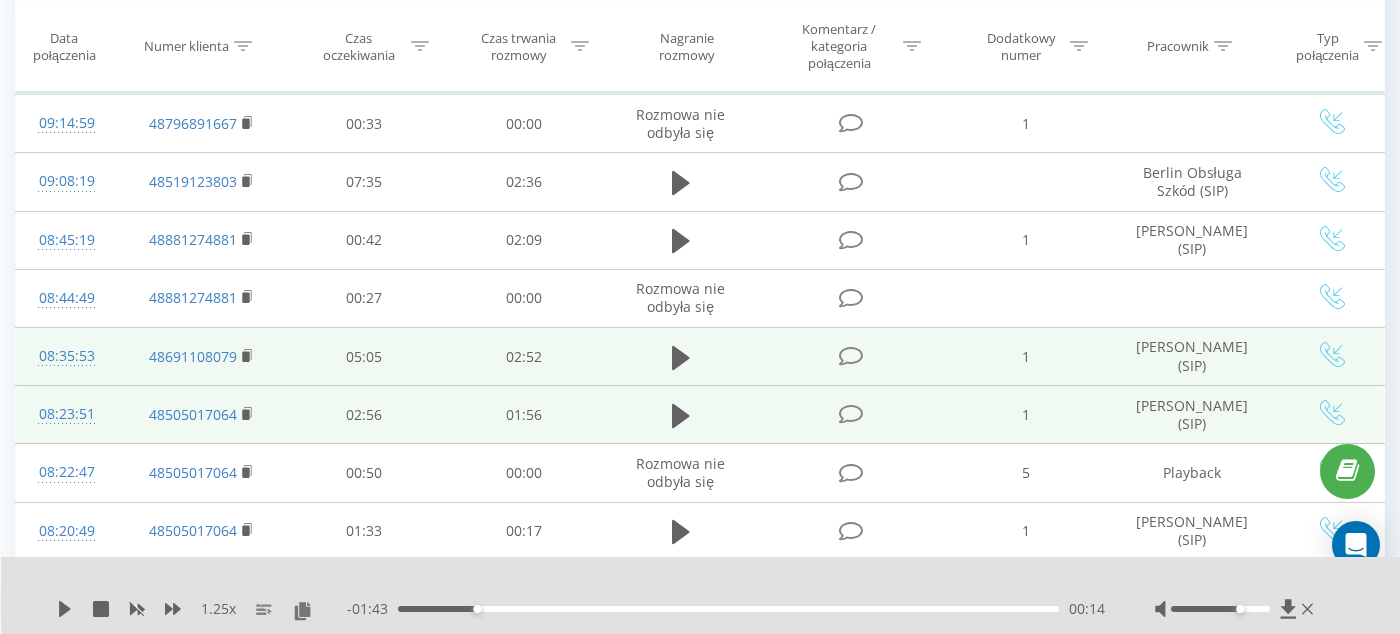 click 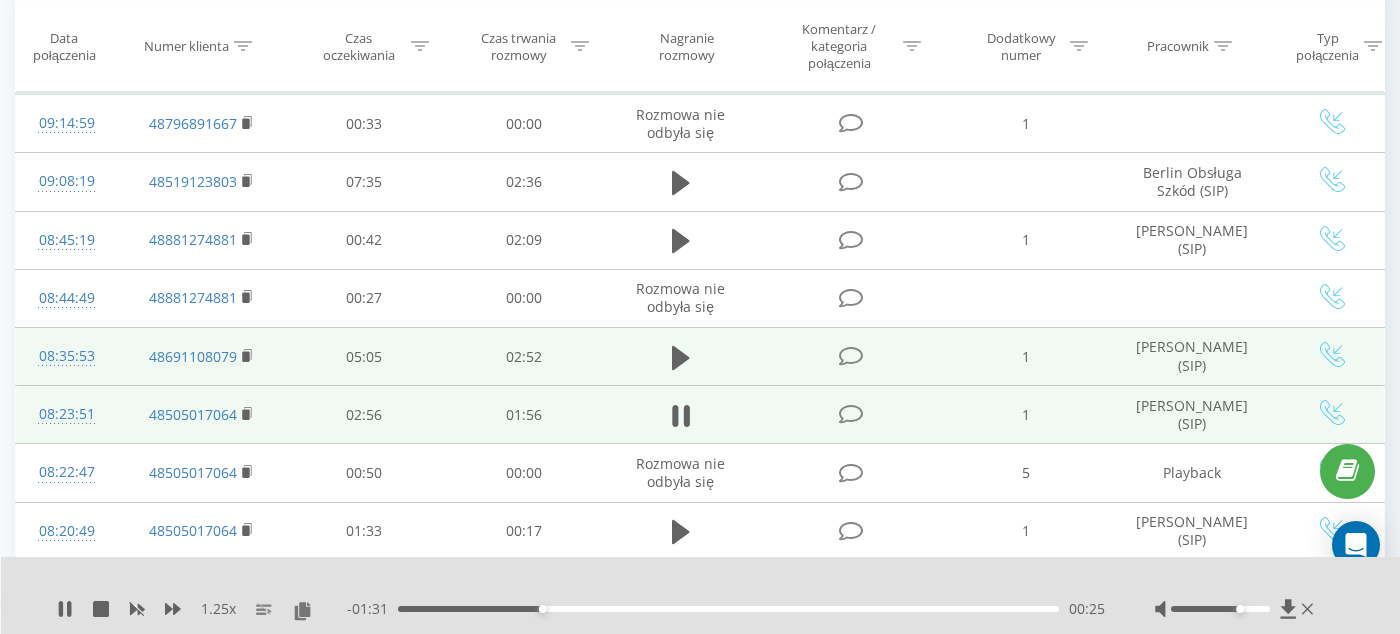 click 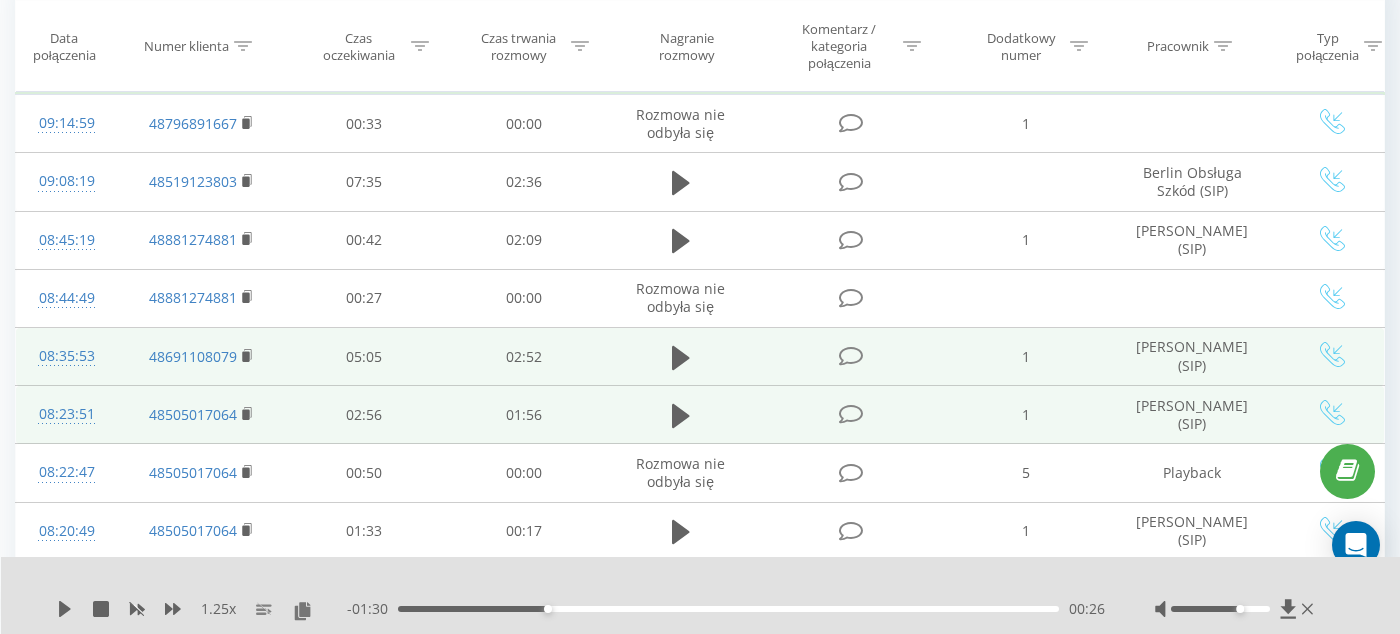 click 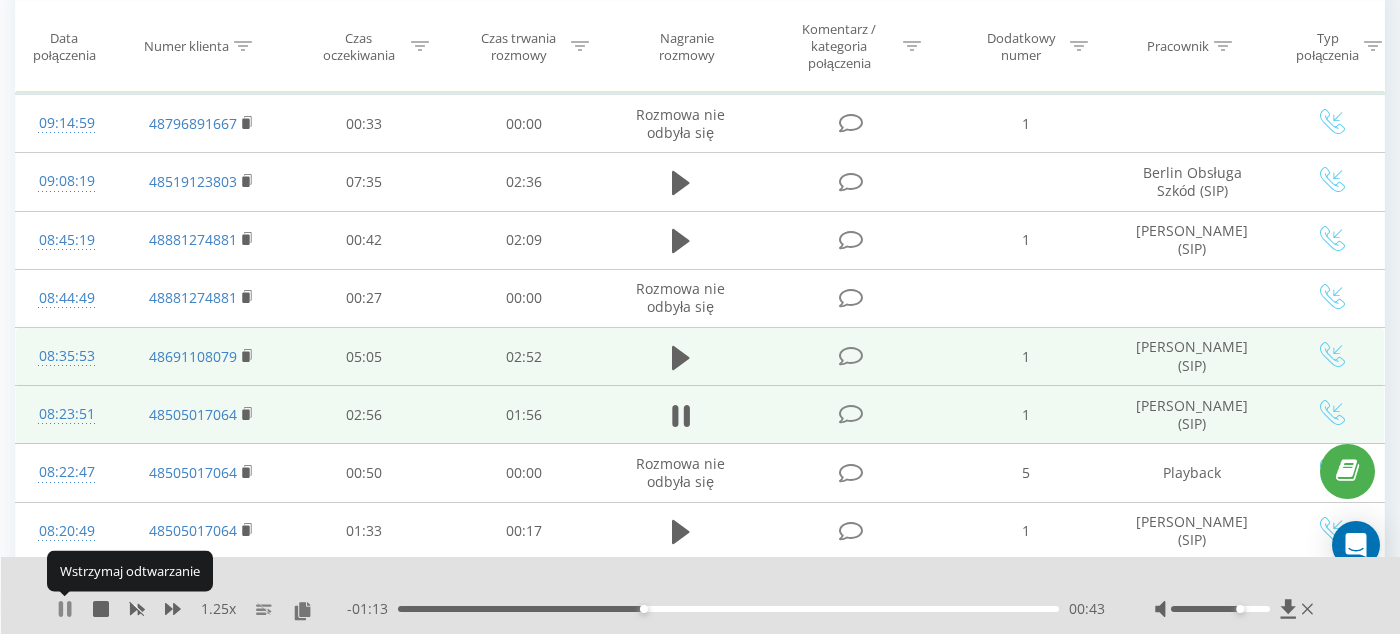 click 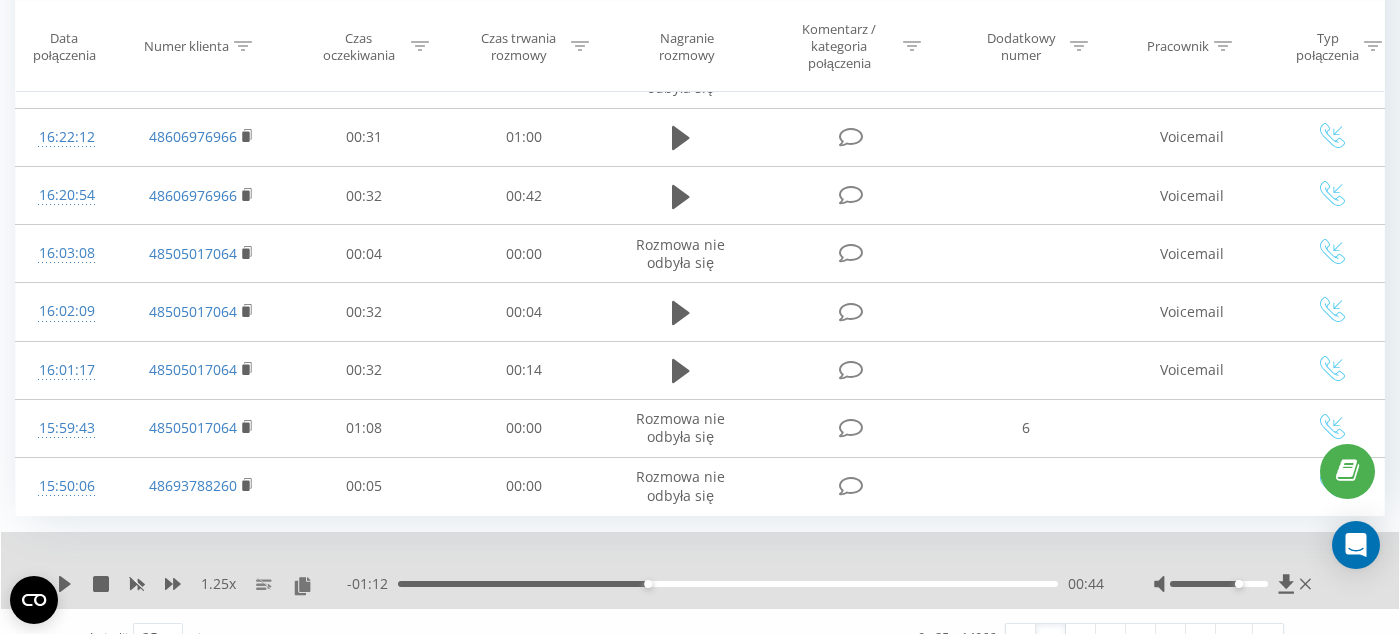 scroll, scrollTop: 1331, scrollLeft: 0, axis: vertical 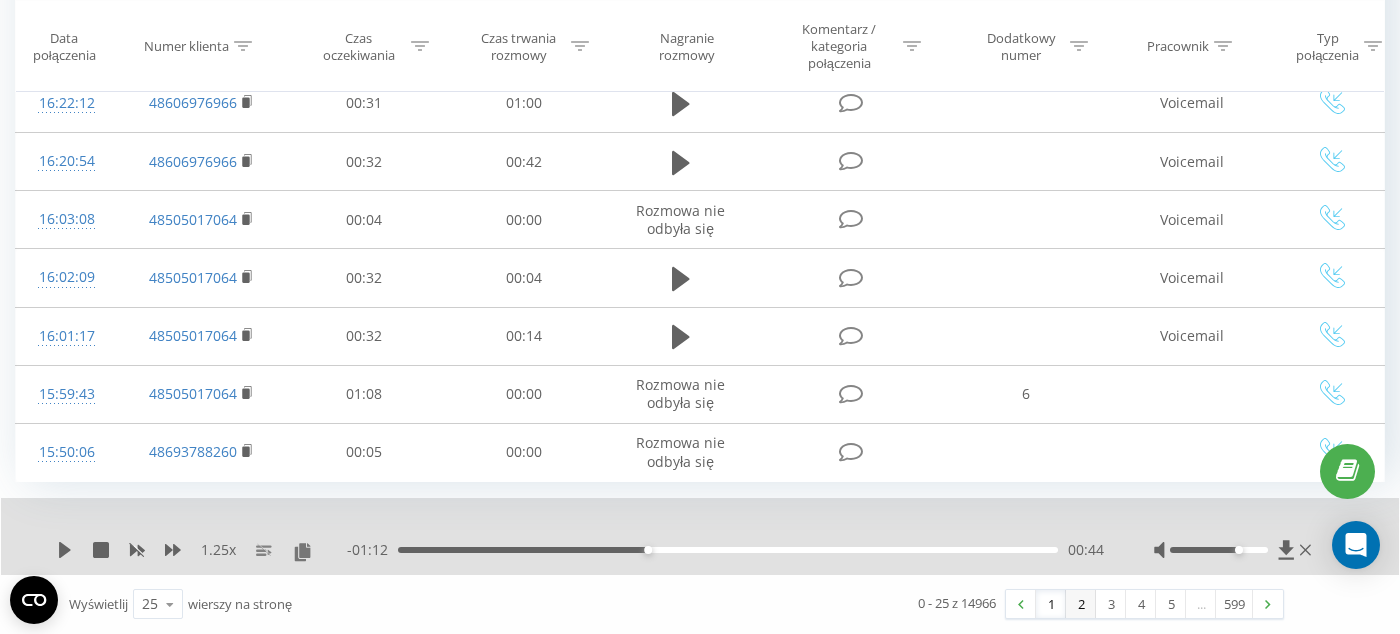 click on "2" at bounding box center (1081, 604) 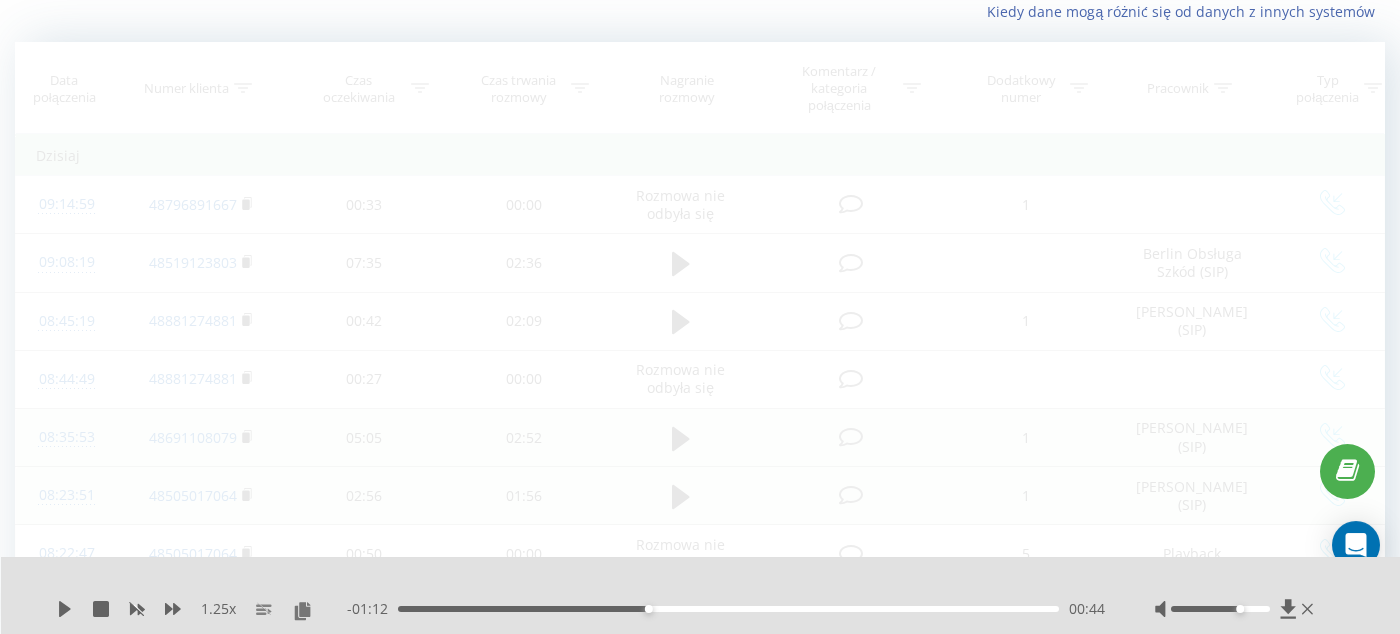 scroll, scrollTop: 134, scrollLeft: 0, axis: vertical 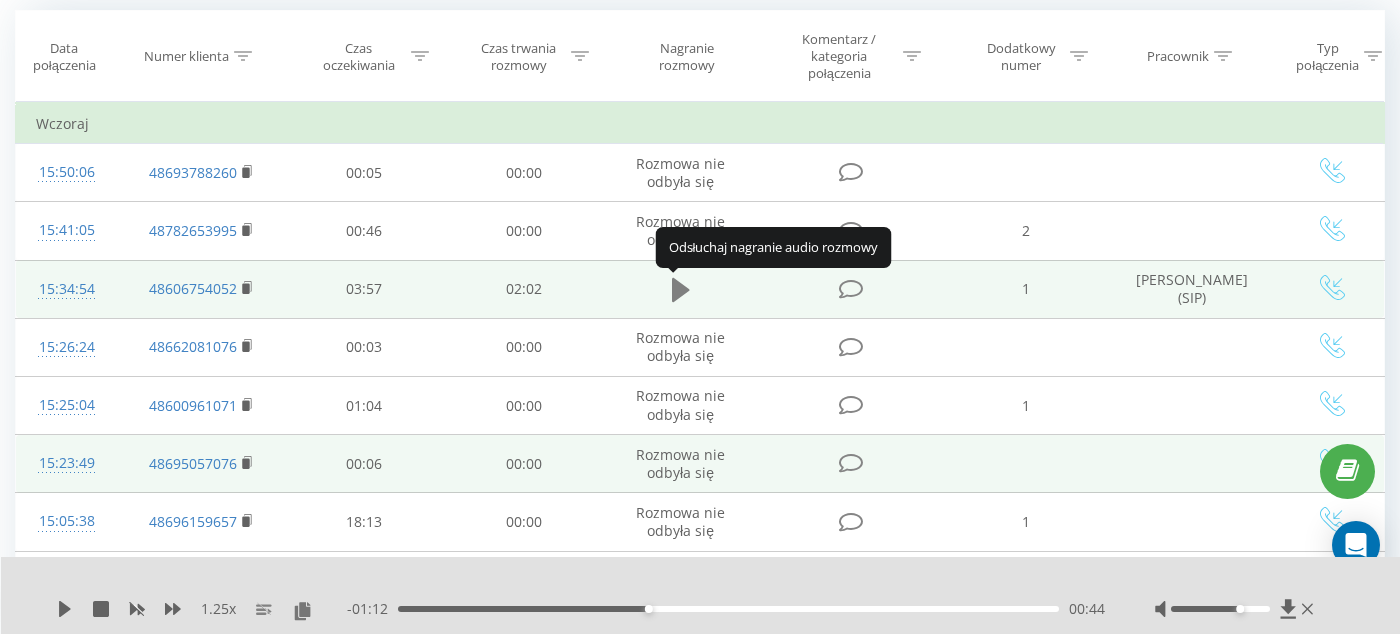 click 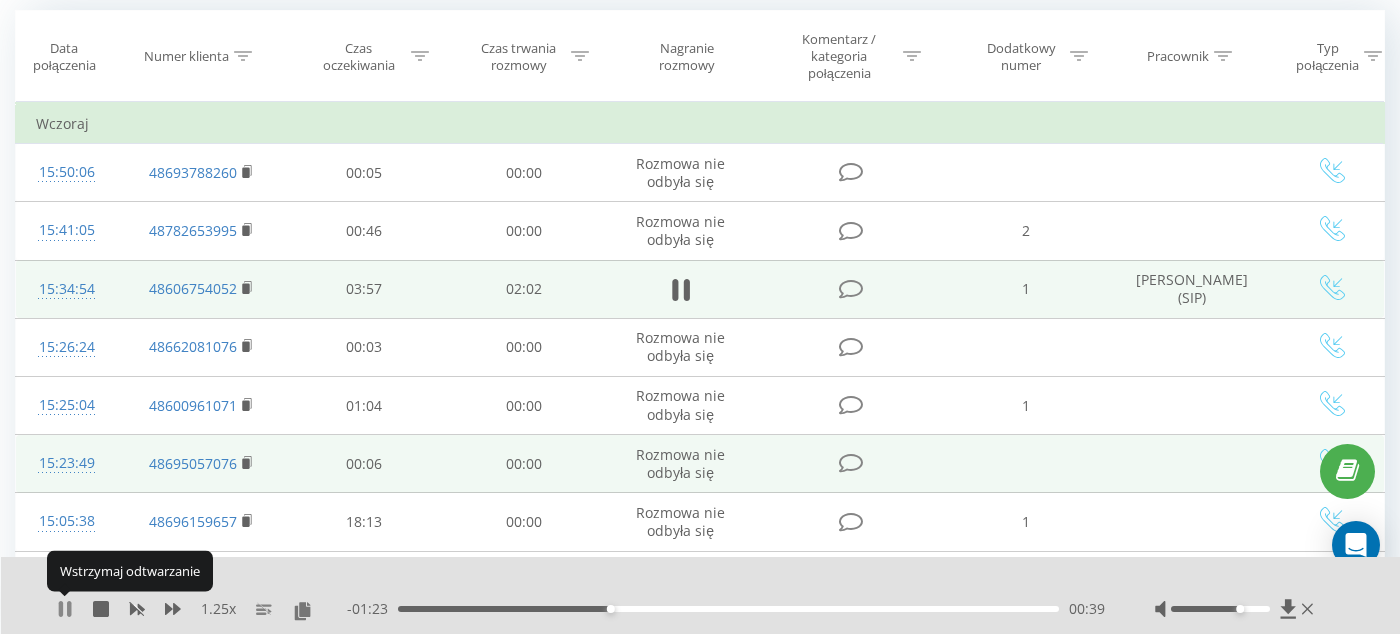 click 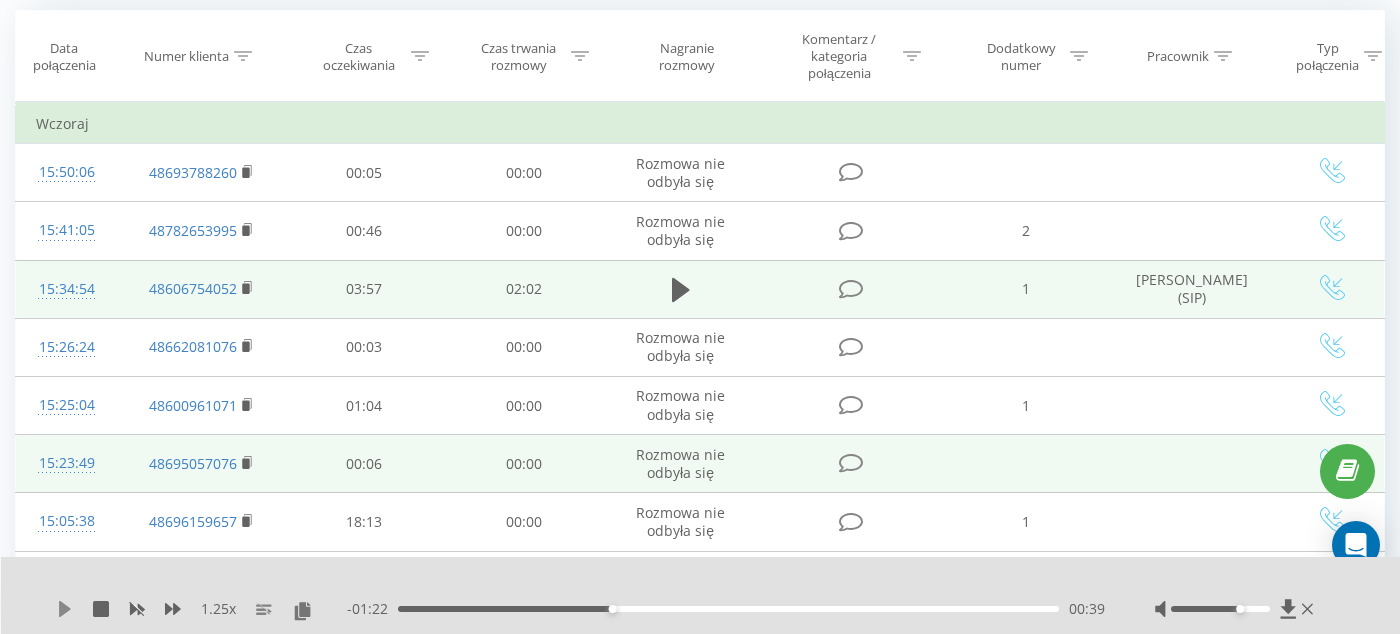 click 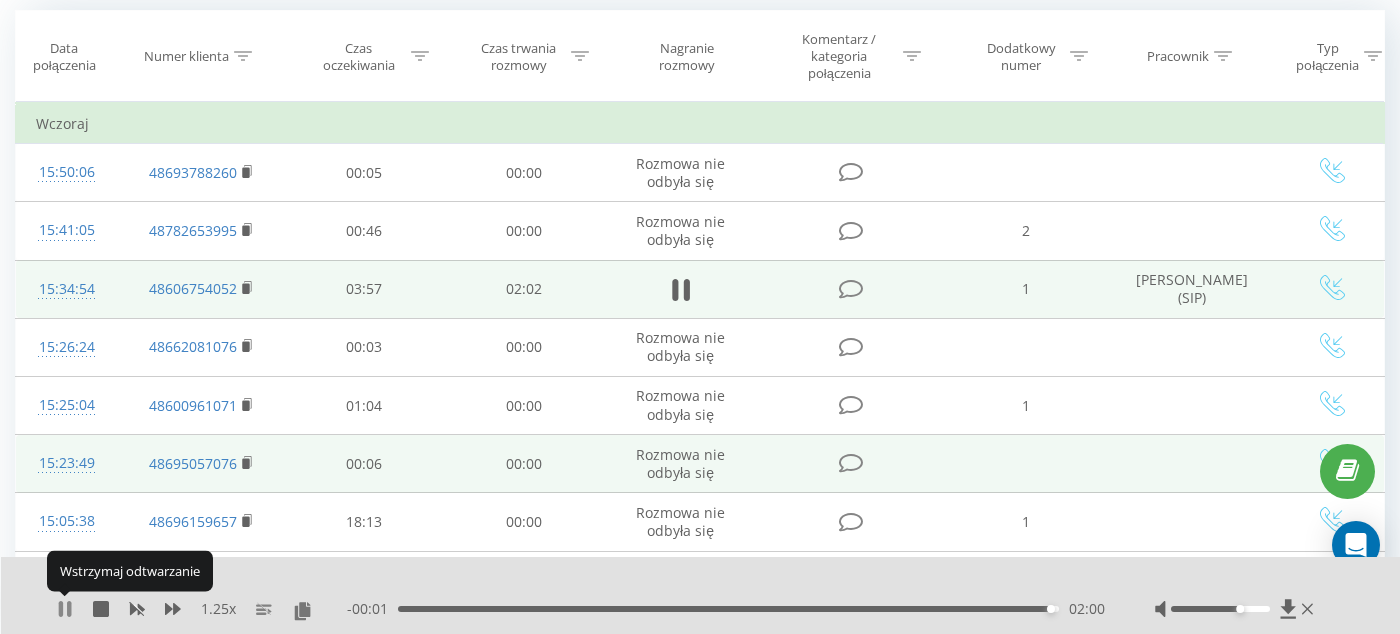 click 